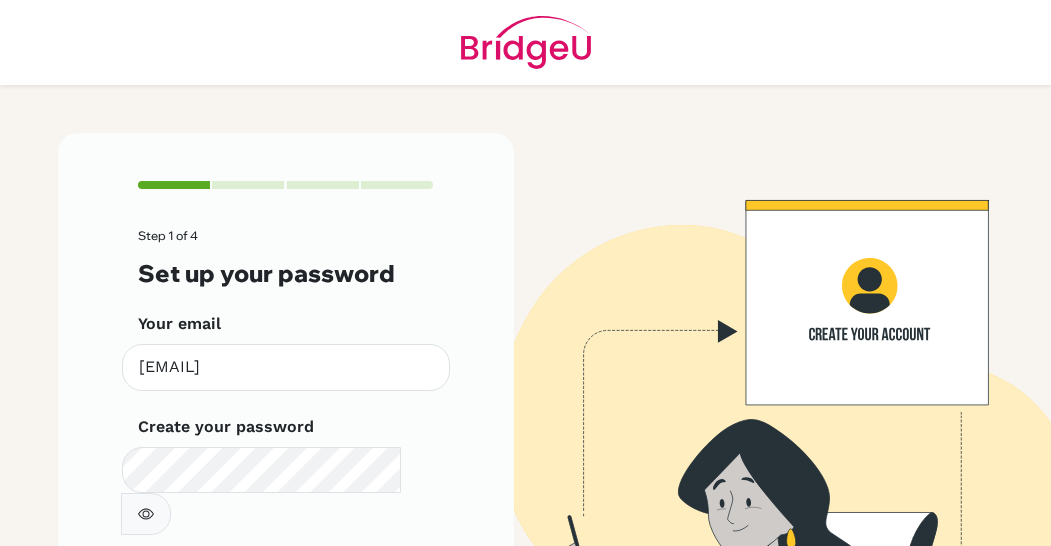 scroll, scrollTop: 0, scrollLeft: 0, axis: both 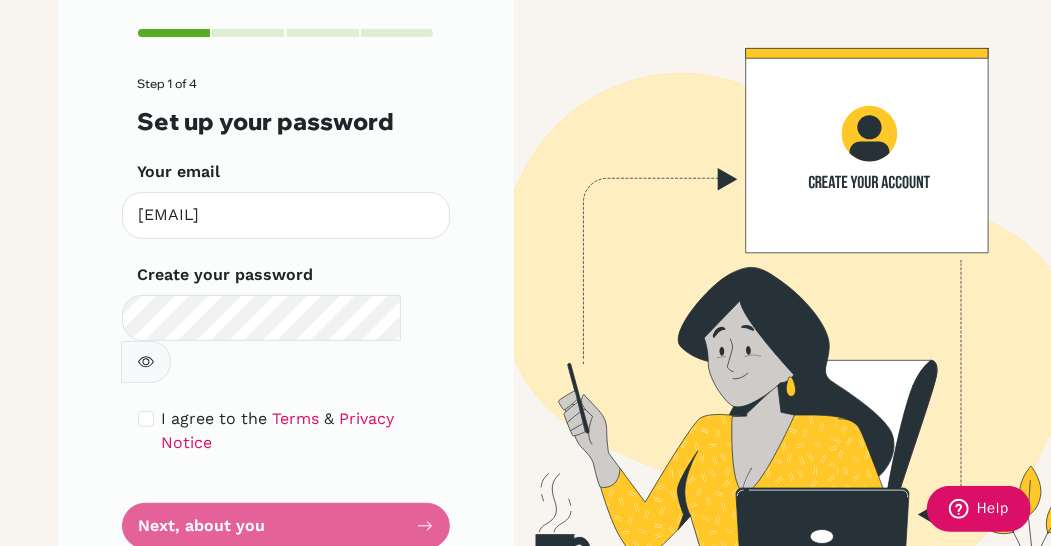 click on "Step 1 of 4
Set up your password
Your email
[EMAIL]
Invalid email
Create your password
Make sure it's at least 6 characters
I agree to the
Terms
&
Privacy Notice
Next, about you" at bounding box center (286, 313) 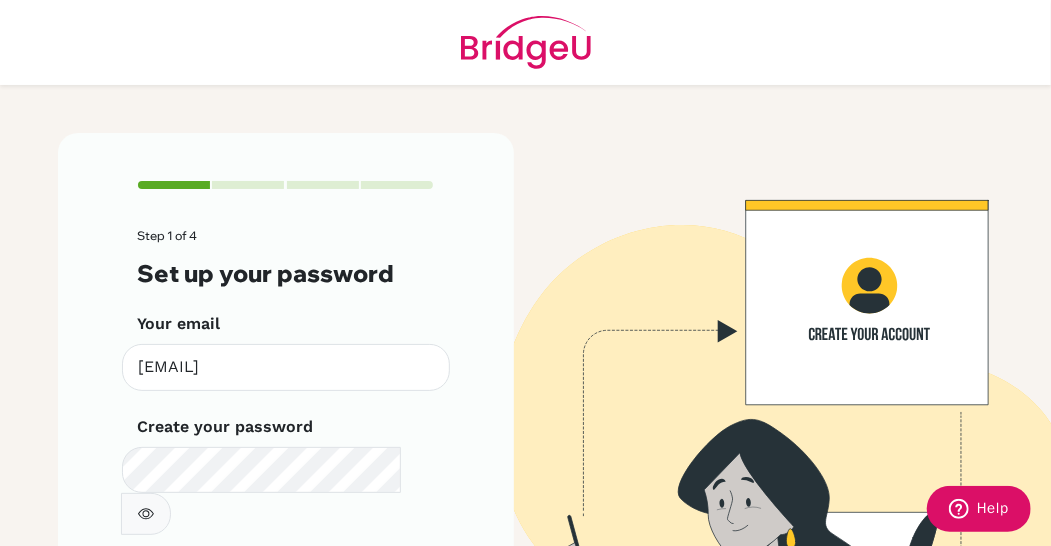 scroll, scrollTop: 152, scrollLeft: 0, axis: vertical 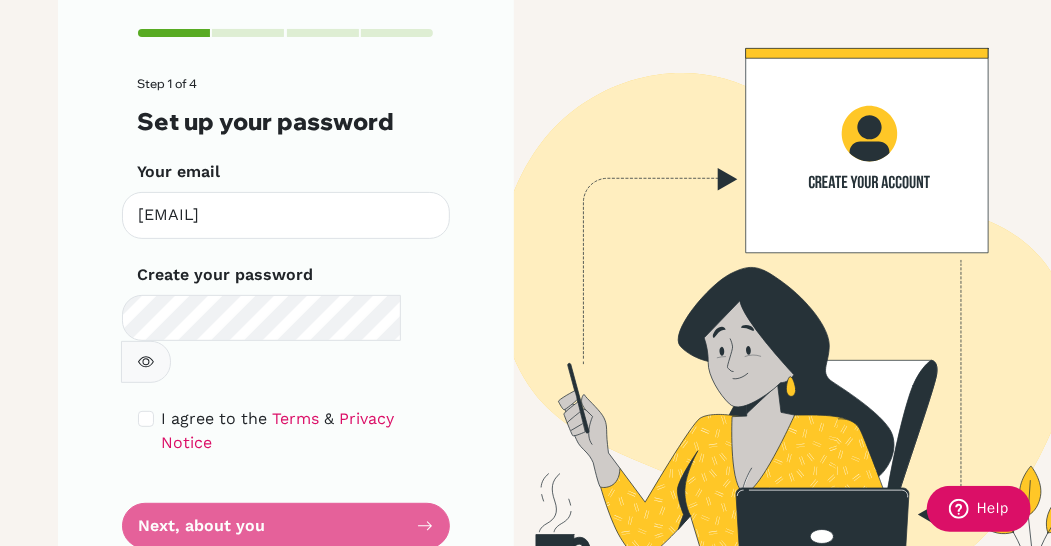 click on "Step 1 of 4
Set up your password
Your email
[EMAIL]
Invalid email
Create your password
Make sure it's at least 6 characters
I agree to the
Terms
&
Privacy Notice
Next, about you" at bounding box center [286, 313] 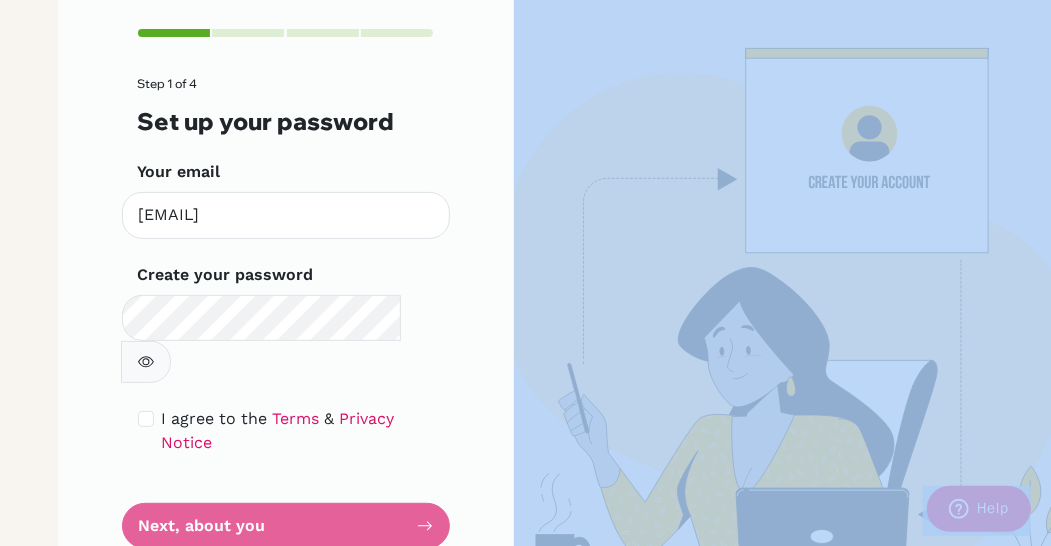 click 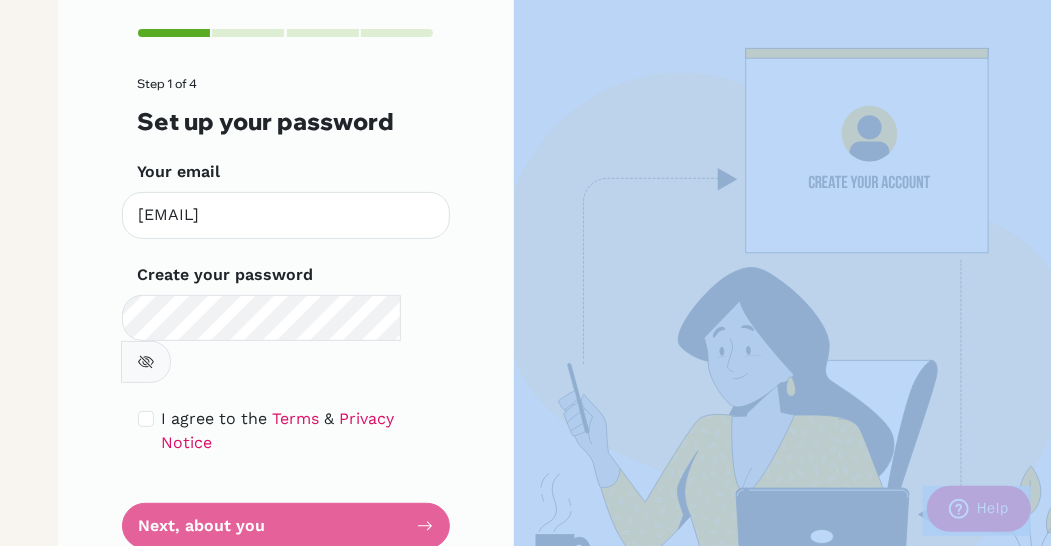 click 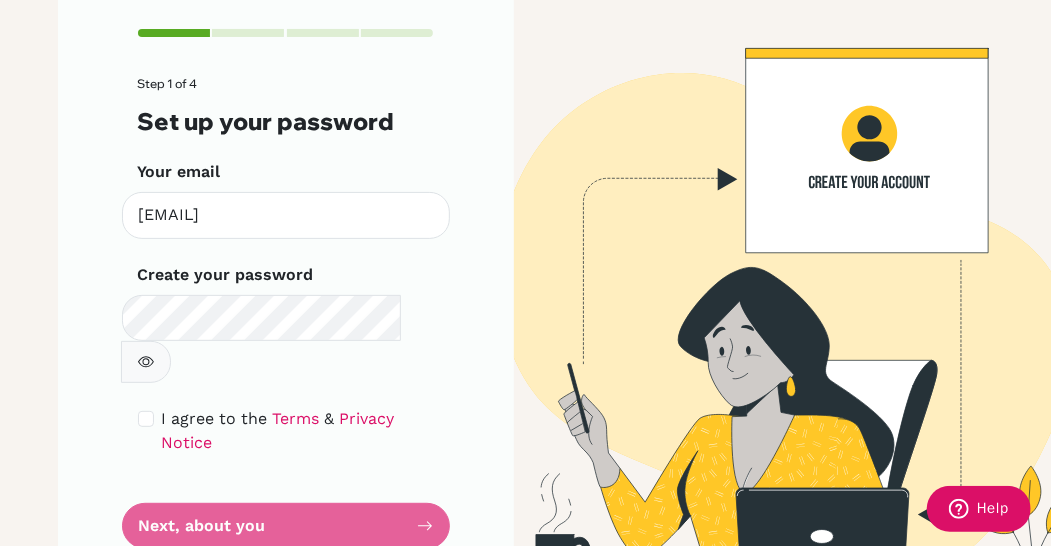 click on "Step 1 of 4
Set up your password
Your email
[EMAIL]
Invalid email
Create your password
Make sure it's at least 6 characters
I agree to the
Terms
&
Privacy Notice
Next, about you" at bounding box center [286, 313] 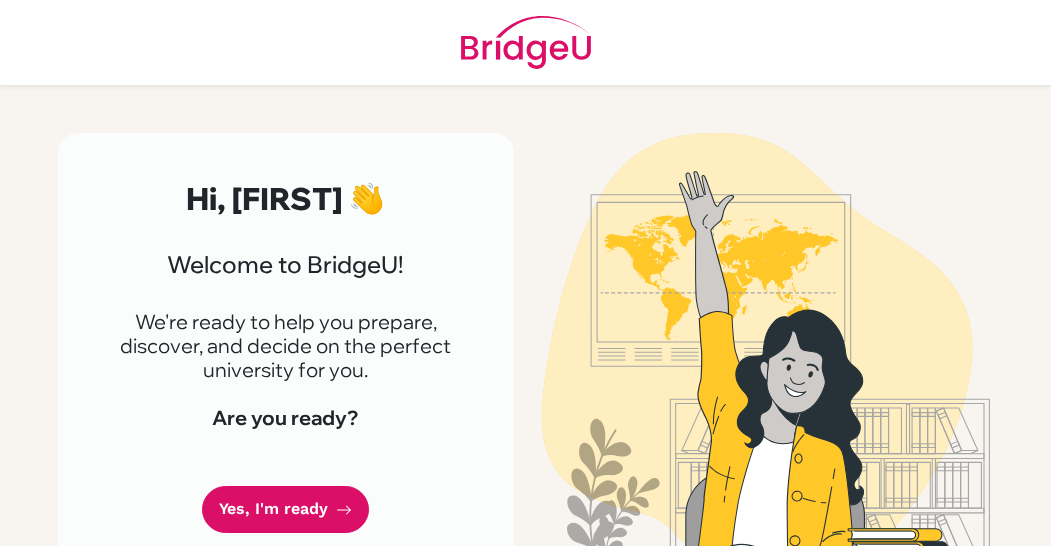 scroll, scrollTop: 0, scrollLeft: 0, axis: both 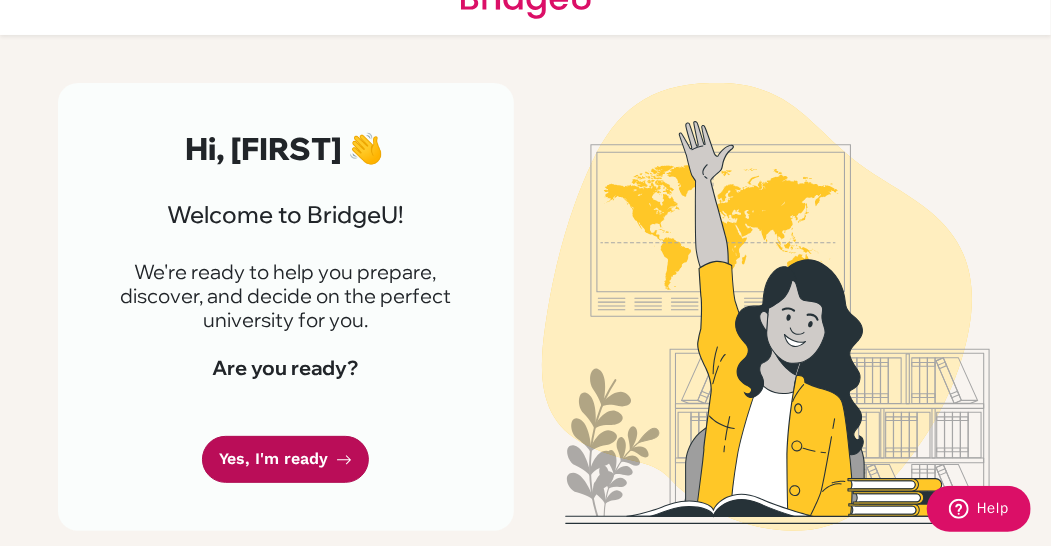 click on "Yes, I'm ready" at bounding box center (285, 459) 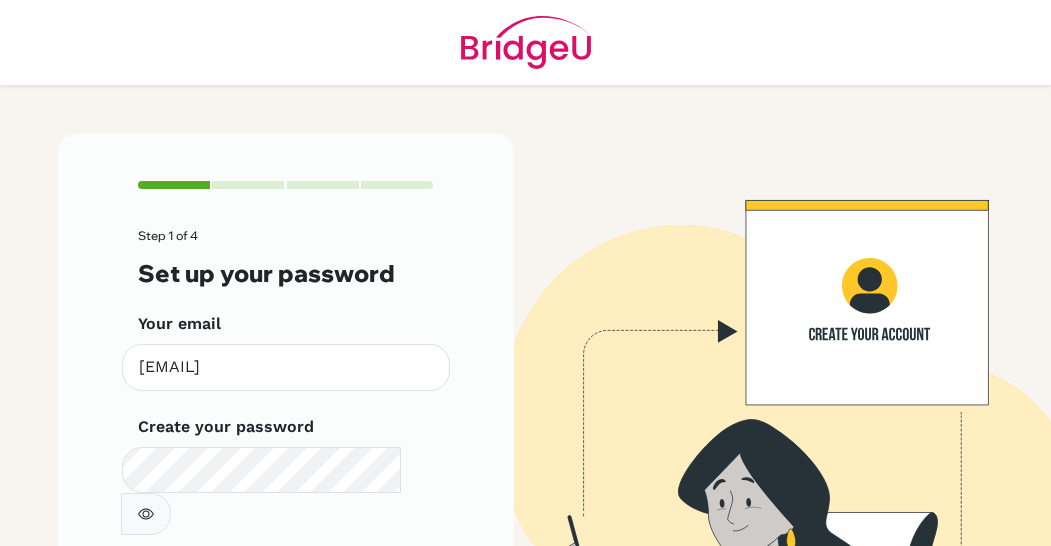 scroll, scrollTop: 0, scrollLeft: 0, axis: both 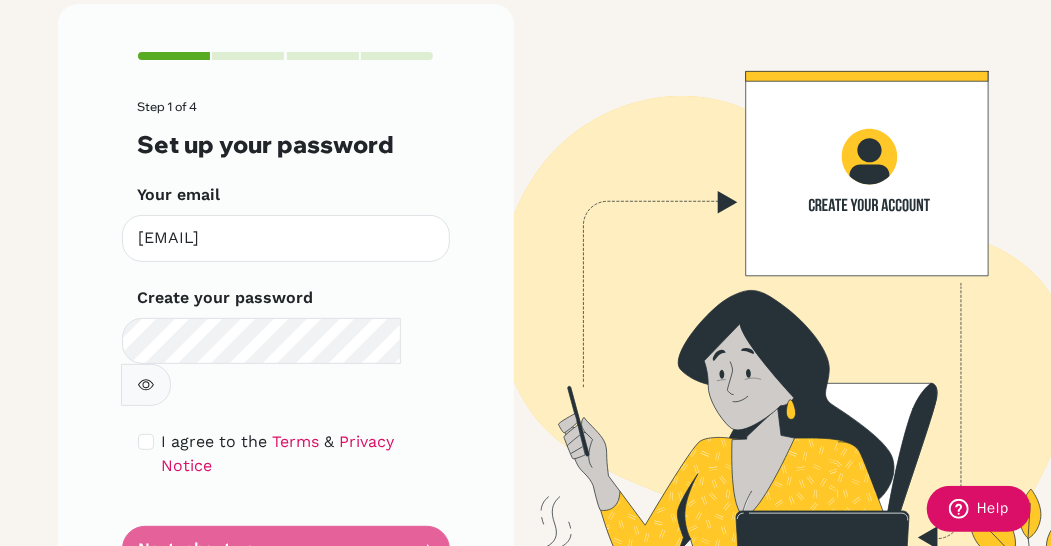 click on "Step 1 of 4
Set up your password
Your email
[EMAIL]
Invalid email
Create your password
Make sure it's at least 6 characters
I agree to the
Terms
&
Privacy Notice
Next, about you" at bounding box center (286, 336) 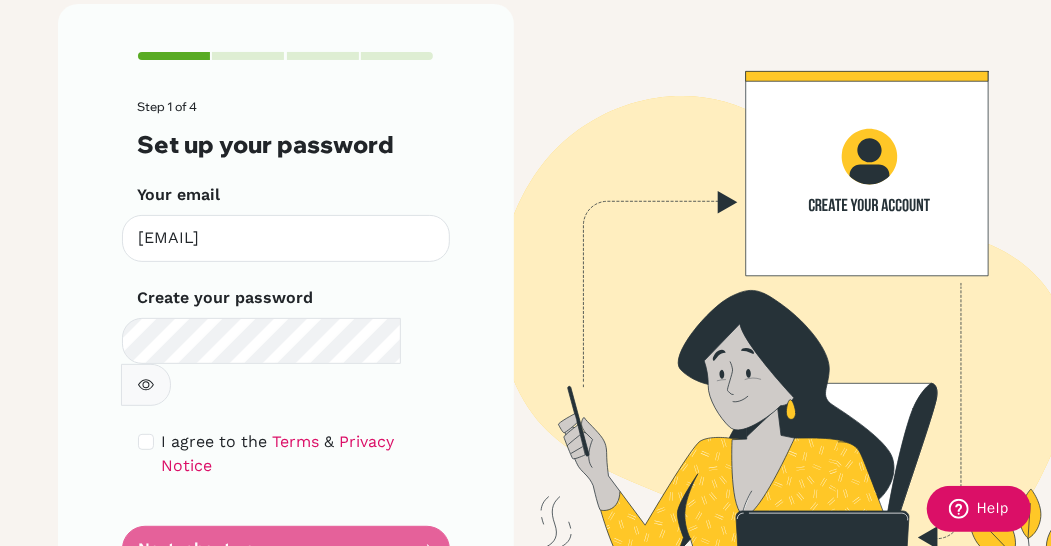 click on "Step 1 of 4
Set up your password
Your email
[EMAIL]
Invalid email
Create your password
Make sure it's at least 6 characters
I agree to the
Terms
&
Privacy Notice
Next, about you" at bounding box center (286, 336) 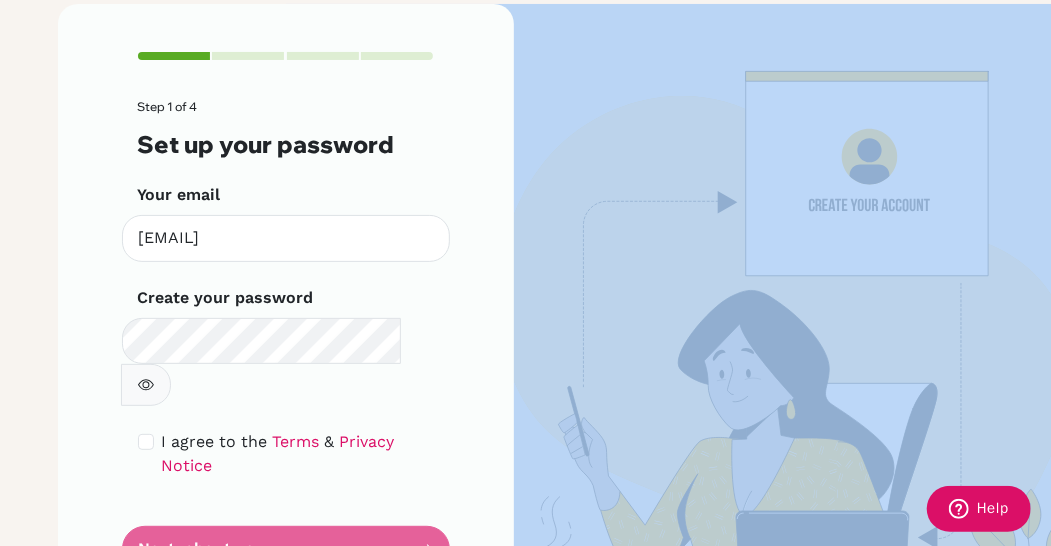 click on "Step 1 of 4
Set up your password
Your email
[EMAIL]
Invalid email
Create your password
Make sure it's at least 6 characters
I agree to the
Terms
&
Privacy Notice
Next, about you" at bounding box center [286, 336] 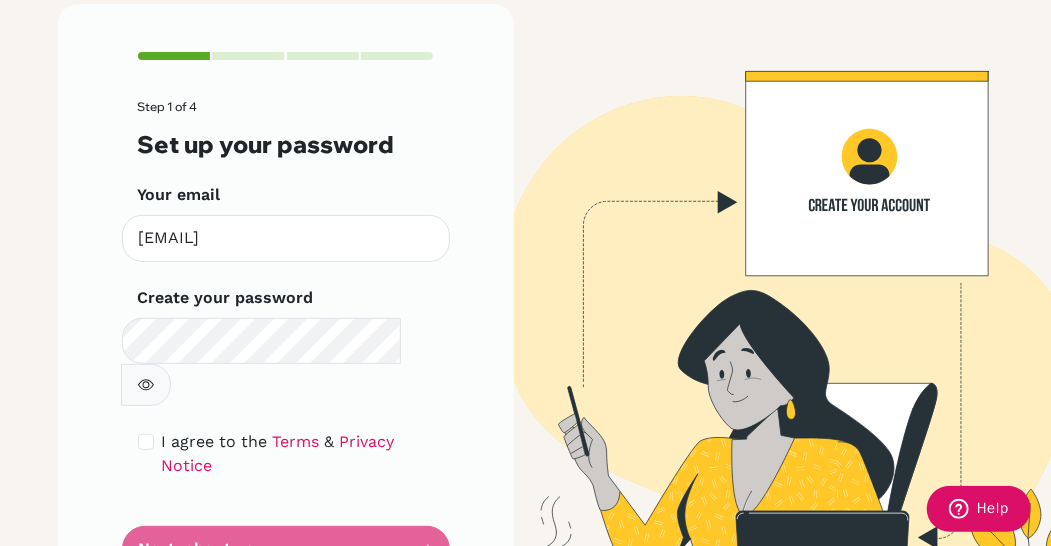 click on "Step 1 of 4
Set up your password
Your email
[EMAIL]
Invalid email
Create your password
Make sure it's at least 6 characters
I agree to the
Terms
&
Privacy Notice
Next, about you" at bounding box center [286, 336] 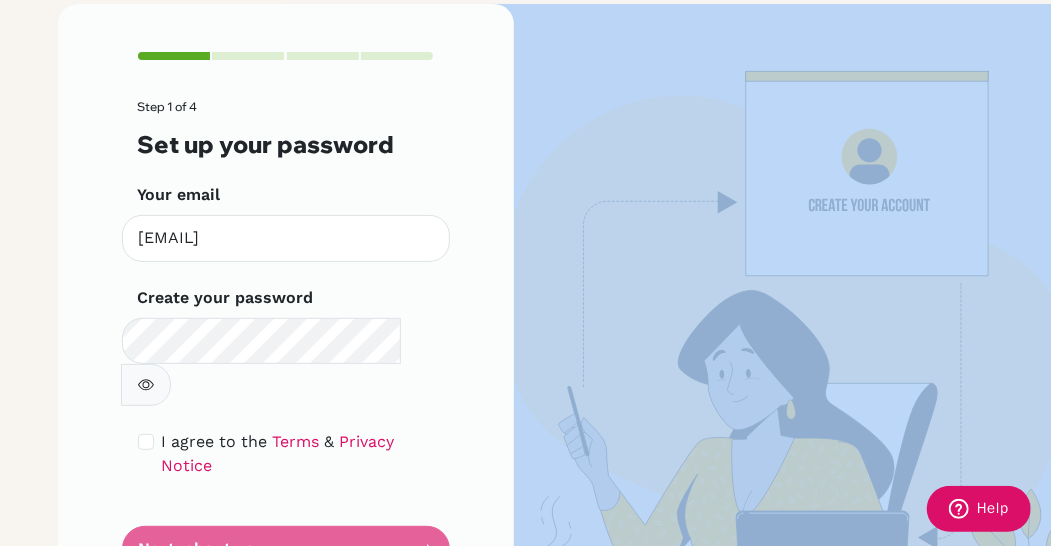 click on "Step 1 of 4
Set up your password
Your email
[EMAIL]
Invalid email
Create your password
Make sure it's at least 6 characters
I agree to the
Terms
&
Privacy Notice
Next, about you" at bounding box center (286, 336) 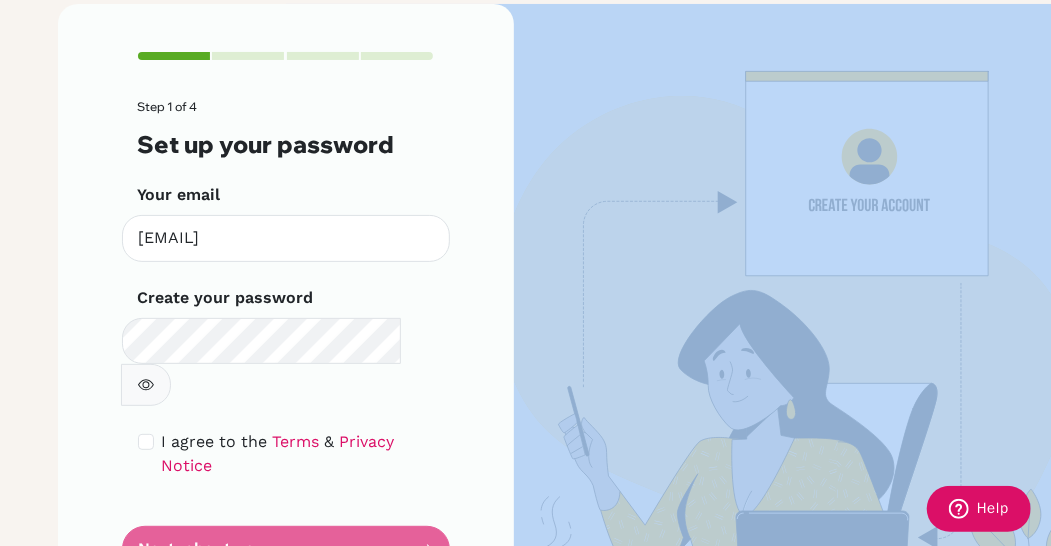 click at bounding box center (146, 385) 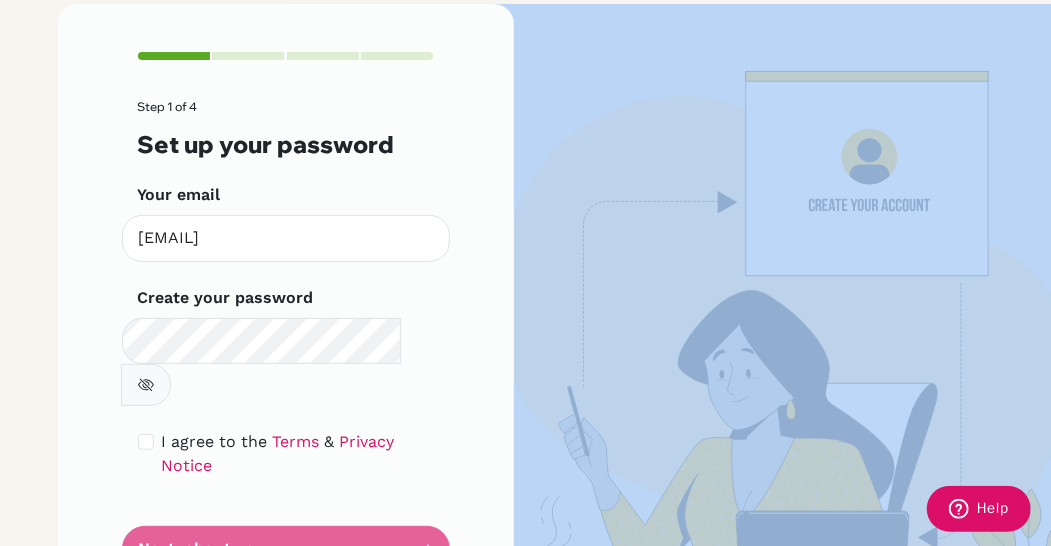 click at bounding box center [146, 385] 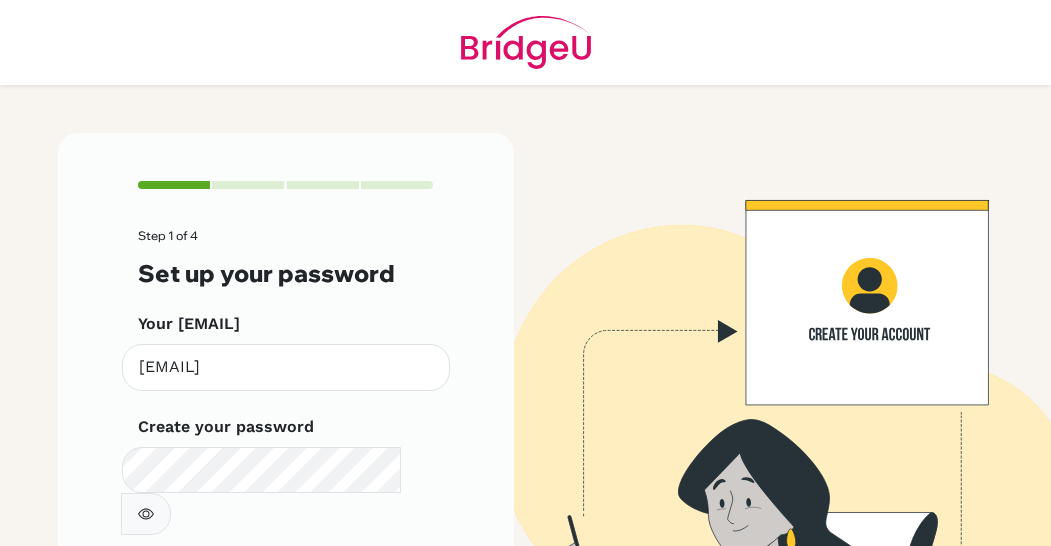 scroll, scrollTop: 0, scrollLeft: 0, axis: both 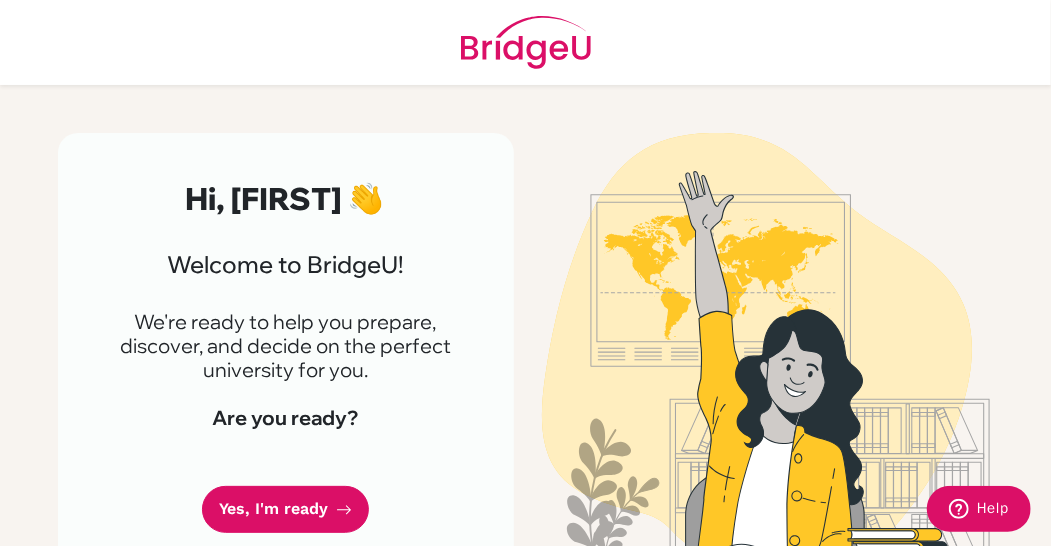 click at bounding box center (526, 42) 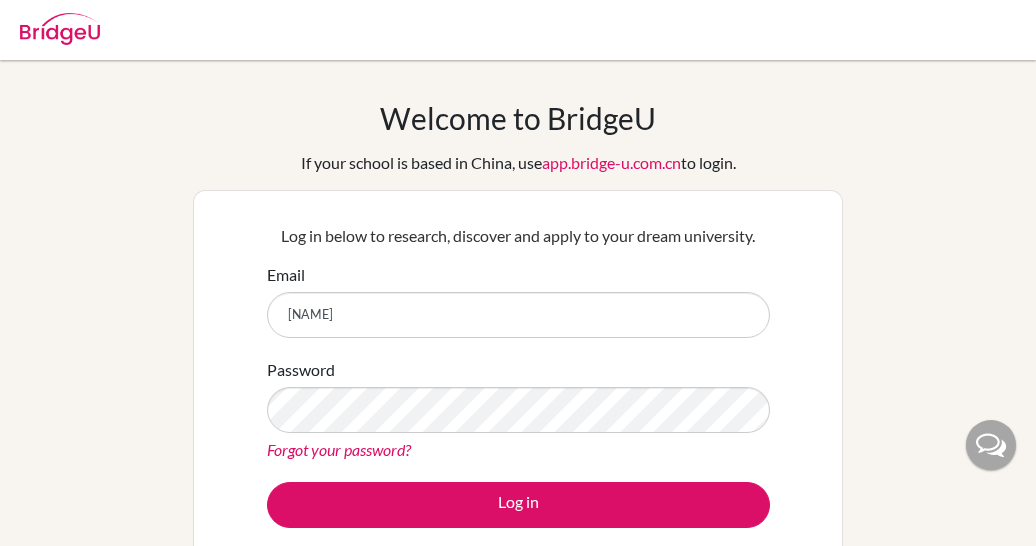 scroll, scrollTop: 0, scrollLeft: 0, axis: both 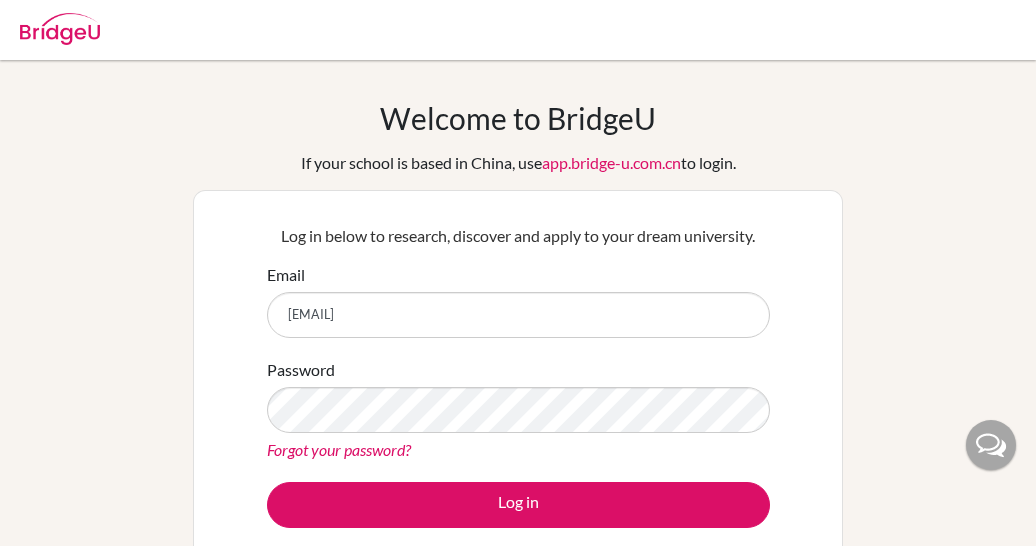 type on "[EMAIL]" 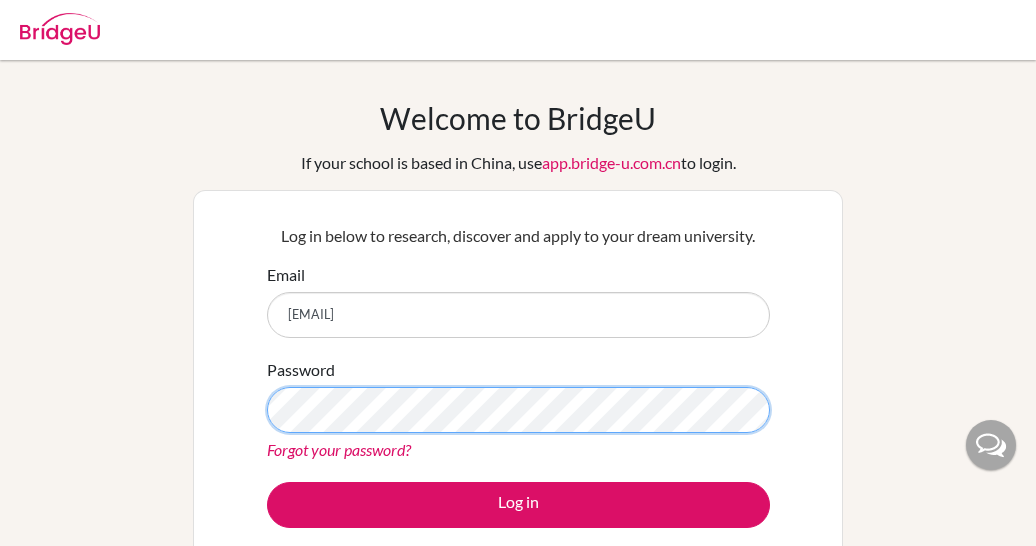click on "Log in" at bounding box center (518, 505) 